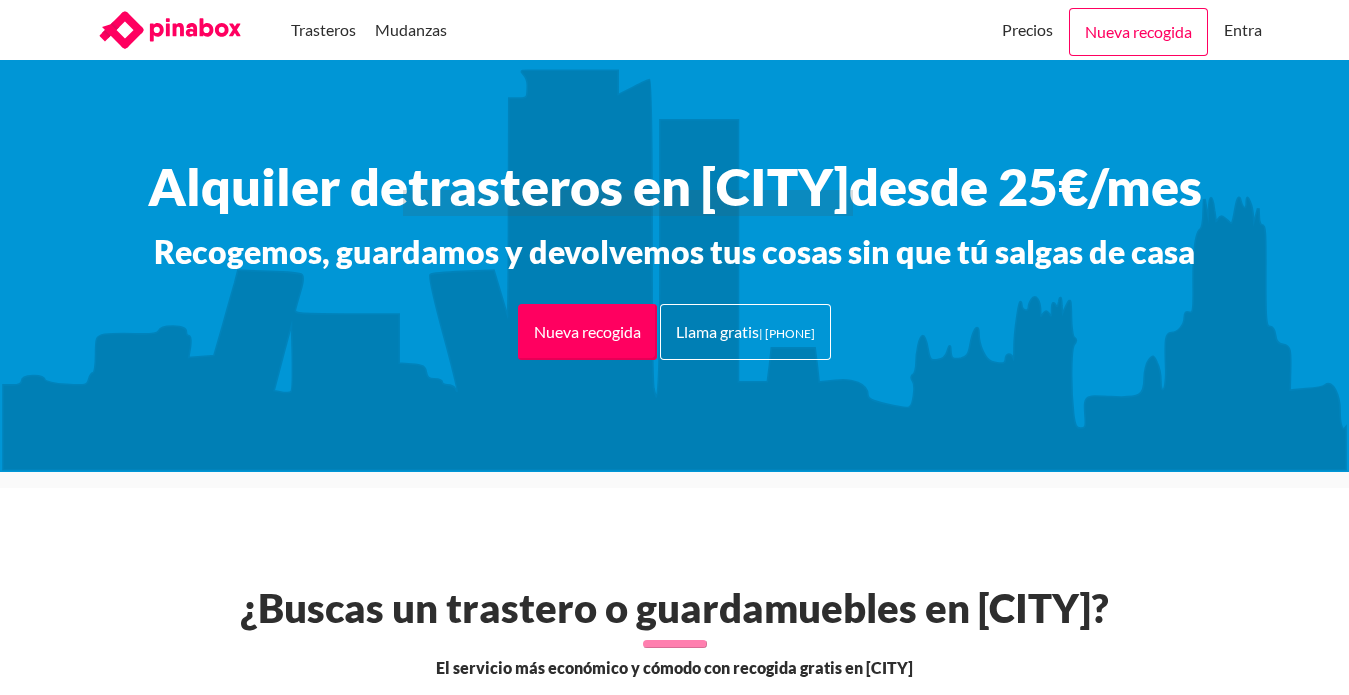 scroll, scrollTop: 400, scrollLeft: 0, axis: vertical 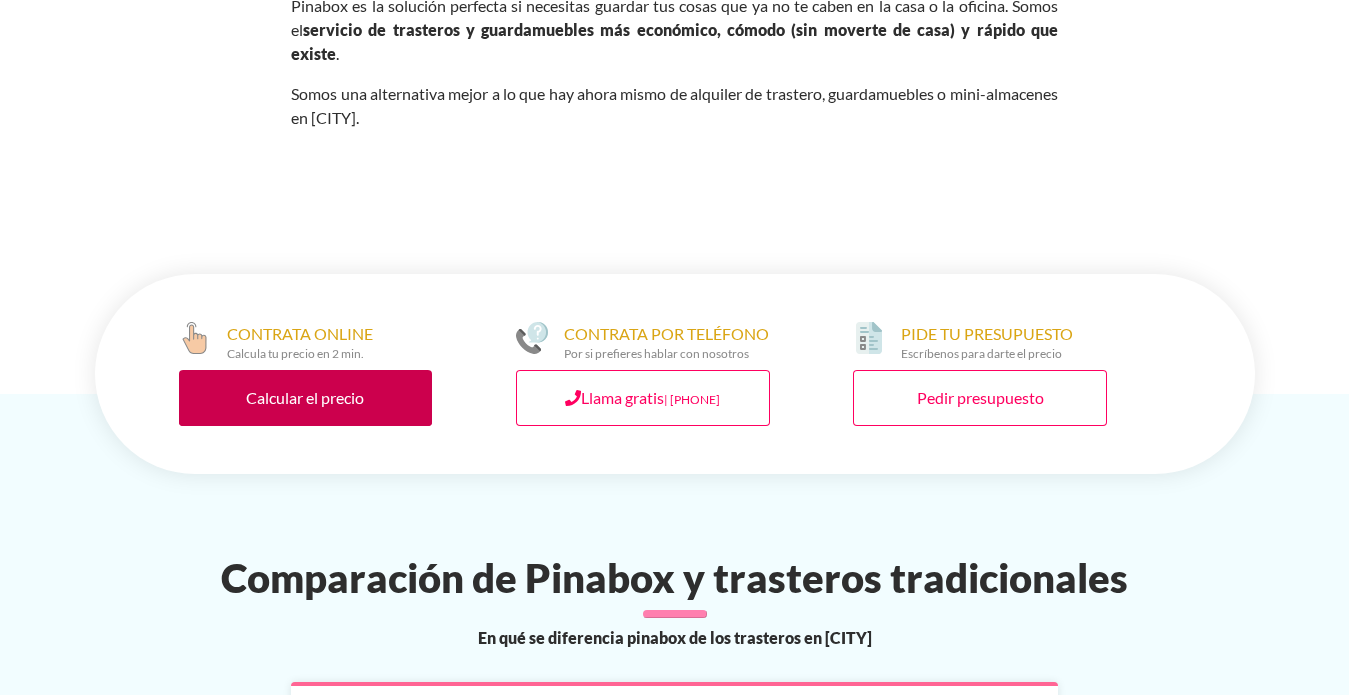 click on "Calcular el precio" at bounding box center [306, 398] 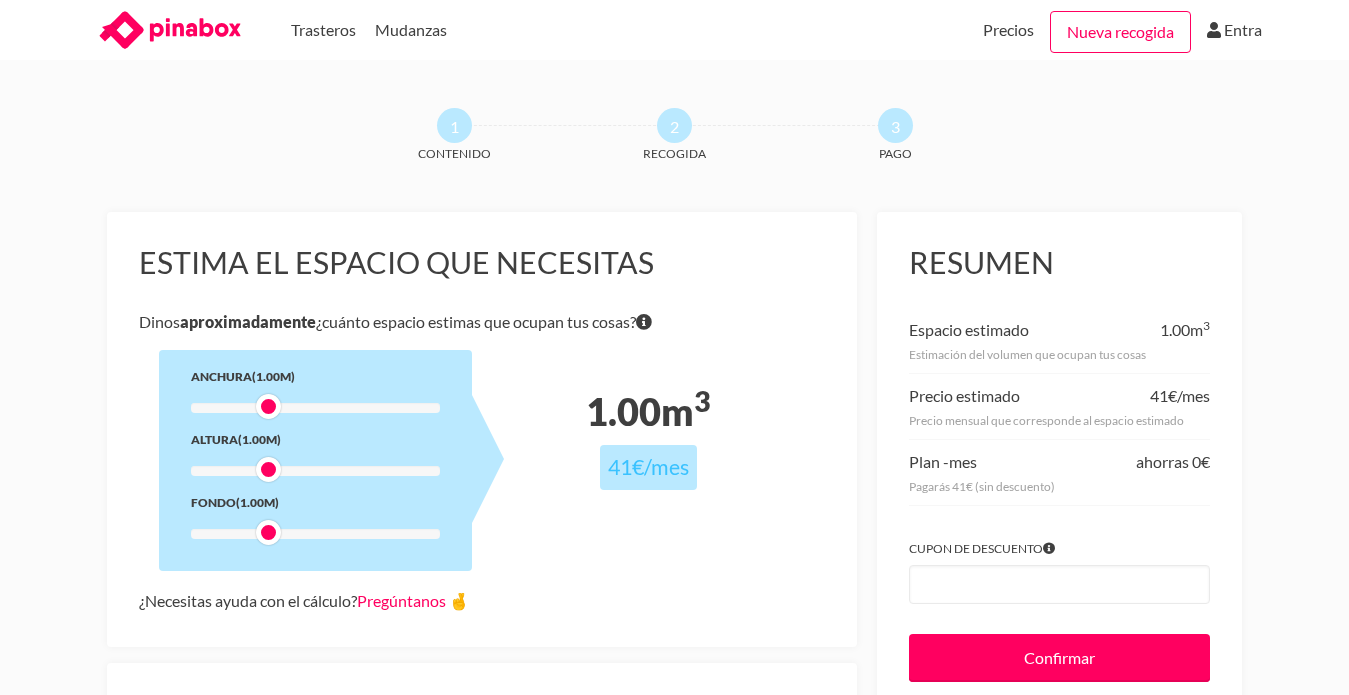scroll, scrollTop: 0, scrollLeft: 0, axis: both 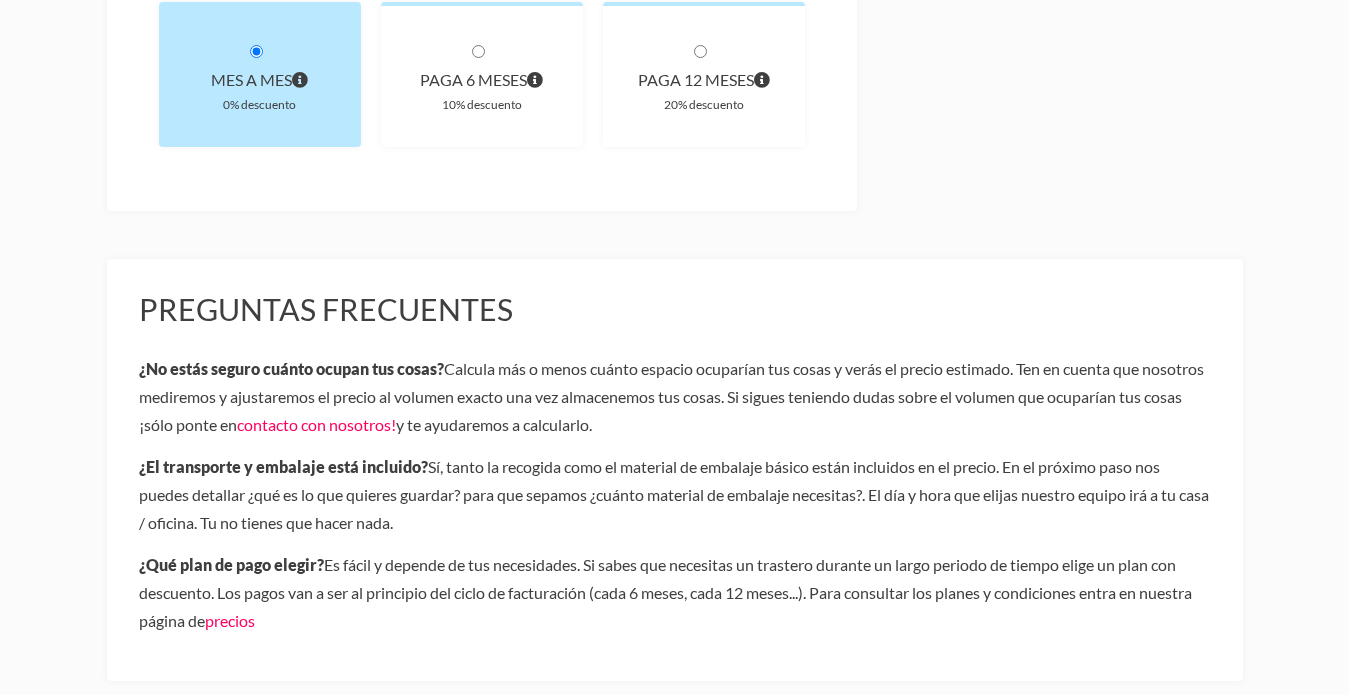 click on "Mes a mes
0% descuento" at bounding box center (260, 74) 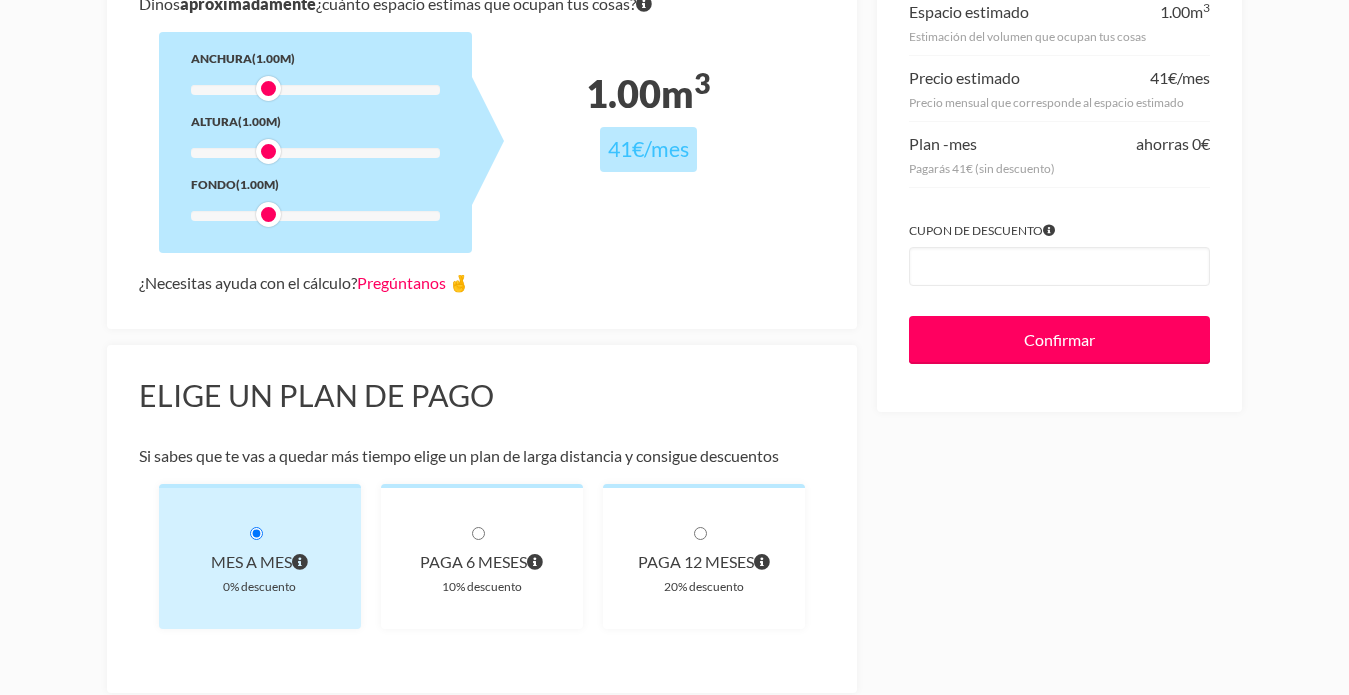 scroll, scrollTop: 100, scrollLeft: 0, axis: vertical 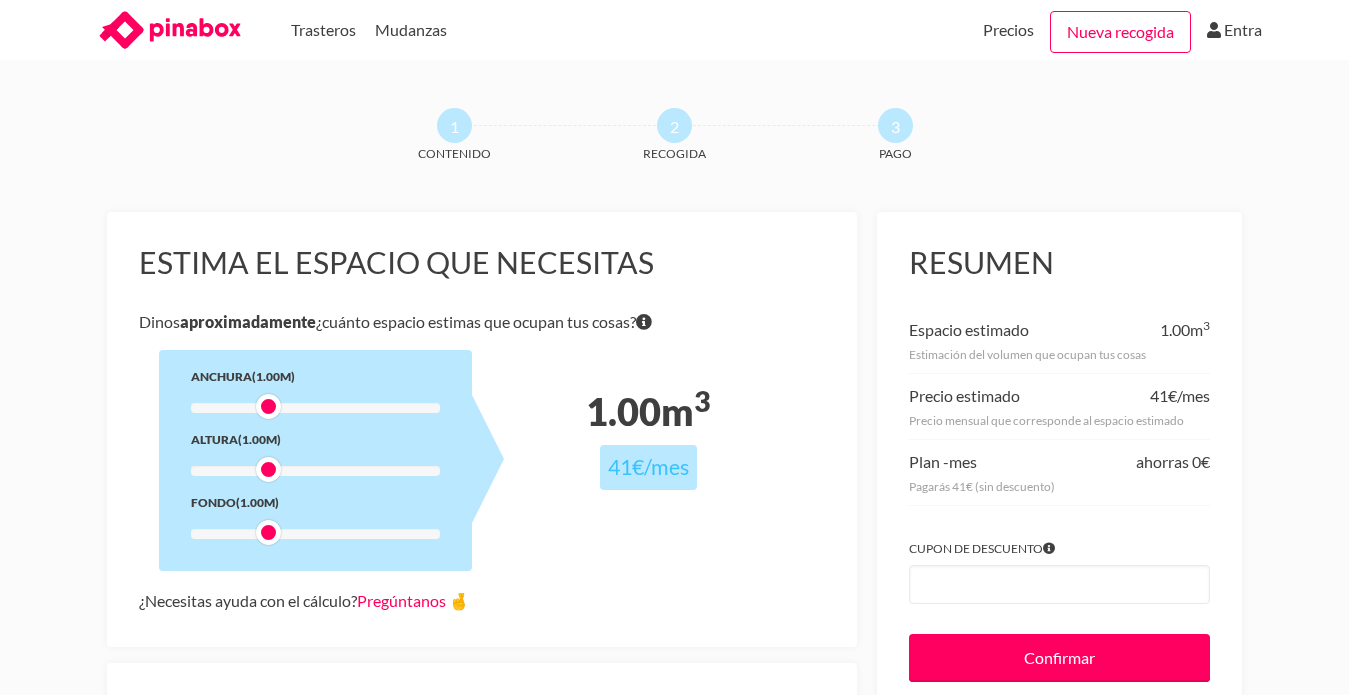 click at bounding box center (268, 406) 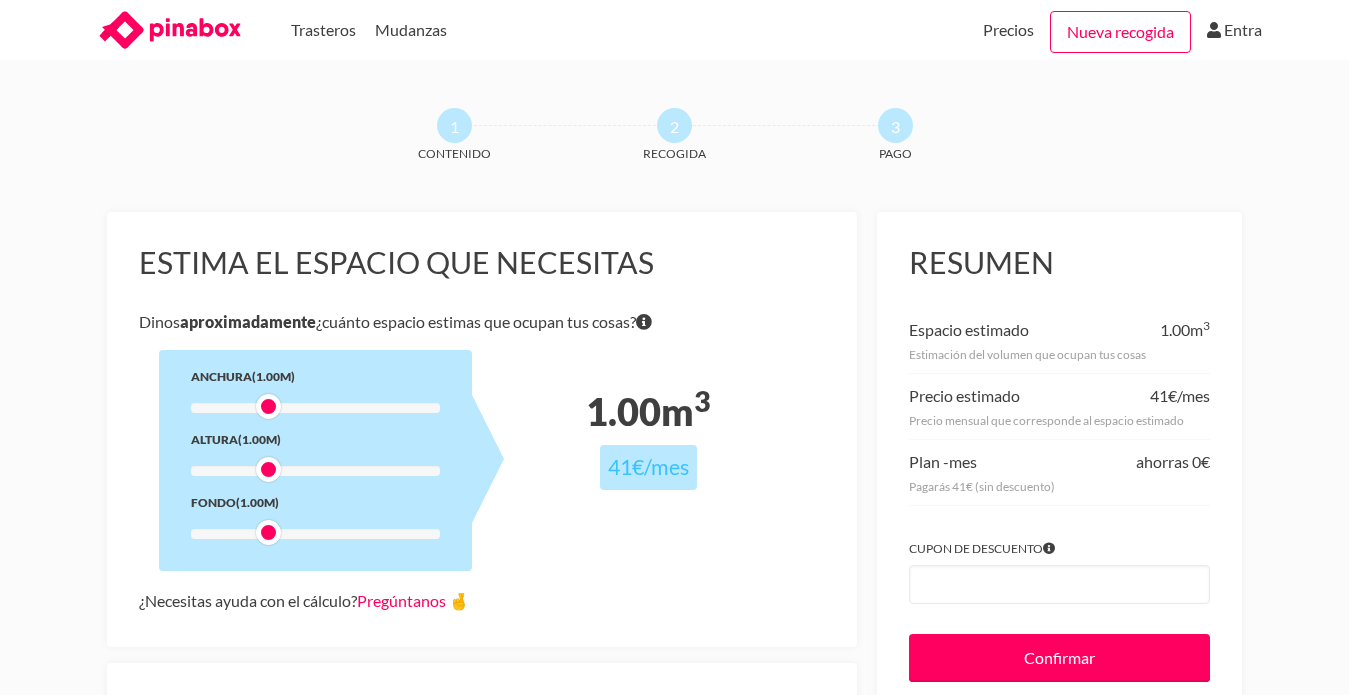 click at bounding box center [315, 408] 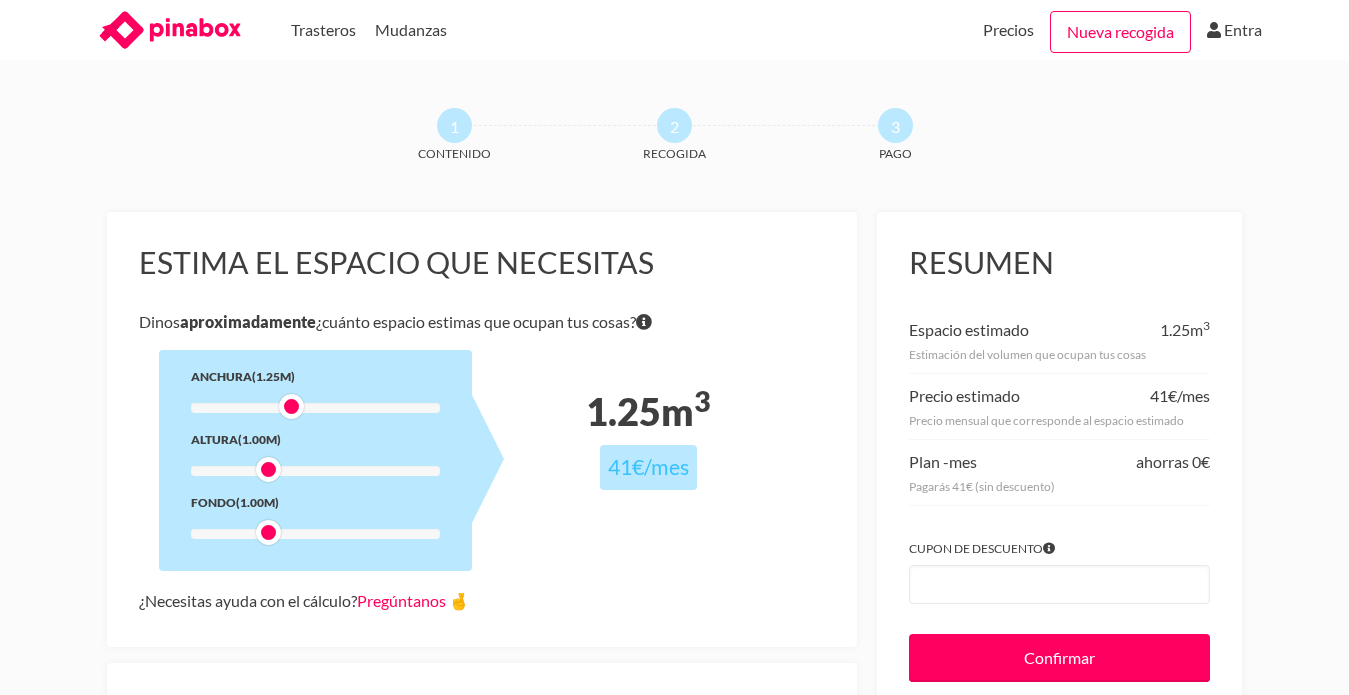 click at bounding box center (291, 406) 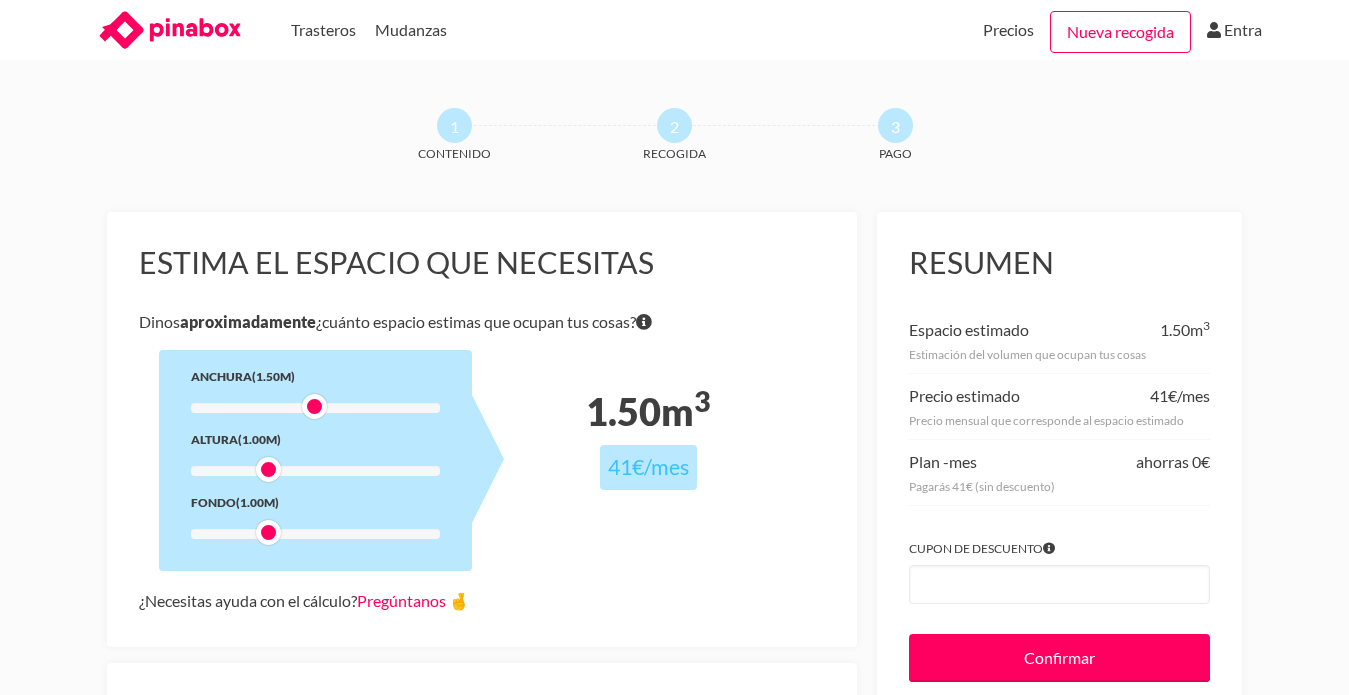 drag, startPoint x: 291, startPoint y: 405, endPoint x: 304, endPoint y: 405, distance: 13 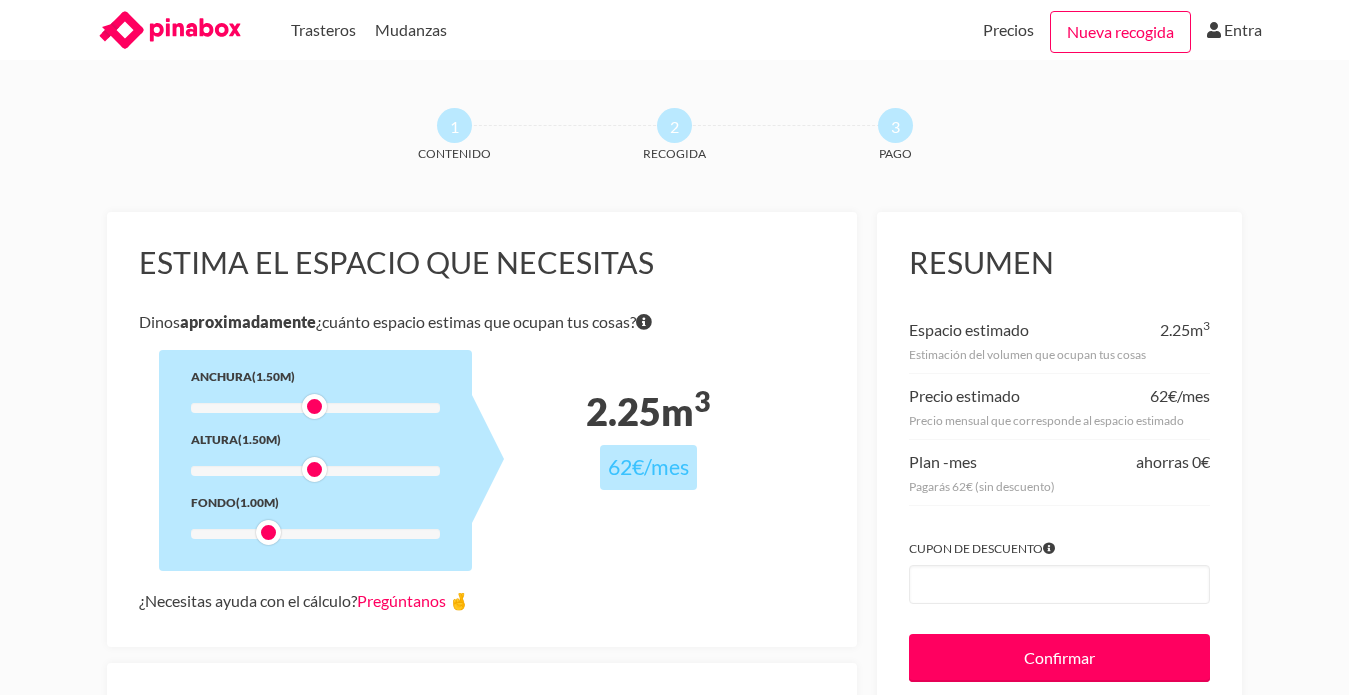 drag, startPoint x: 272, startPoint y: 468, endPoint x: 310, endPoint y: 469, distance: 38.013157 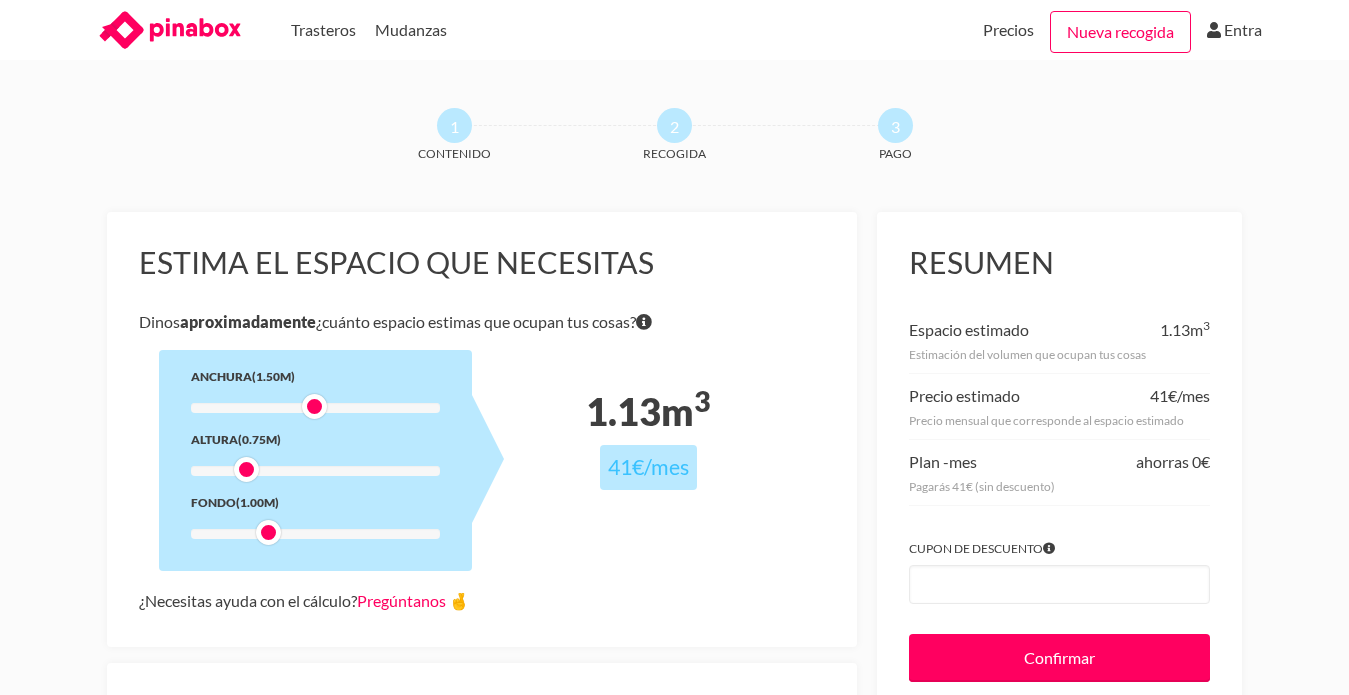 drag, startPoint x: 313, startPoint y: 477, endPoint x: 251, endPoint y: 477, distance: 62 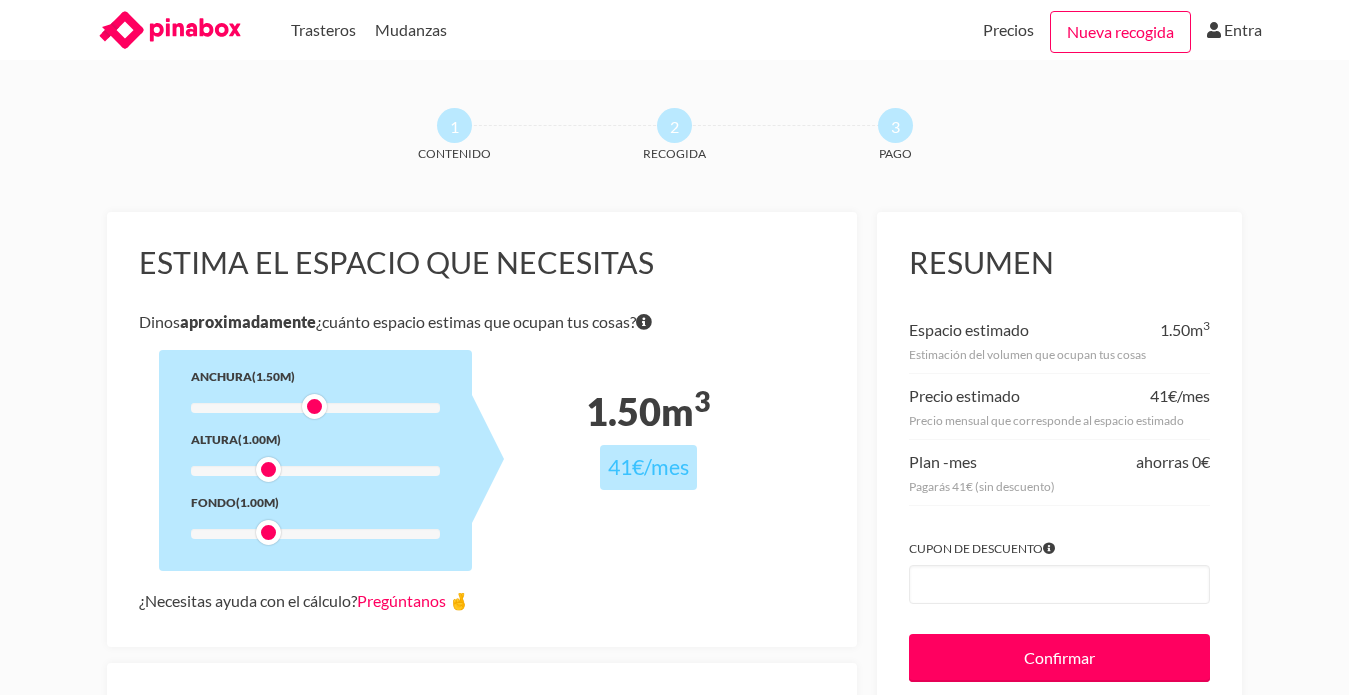 drag, startPoint x: 269, startPoint y: 476, endPoint x: 282, endPoint y: 474, distance: 13.152946 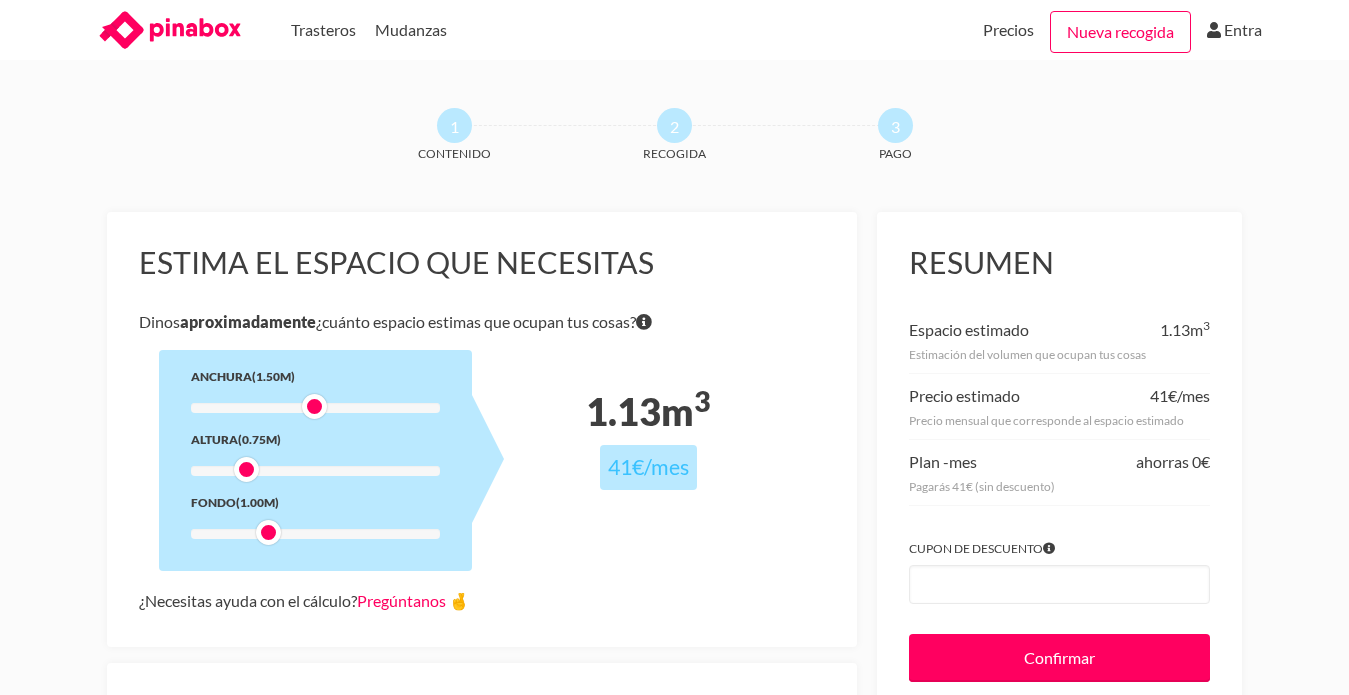 click at bounding box center (246, 469) 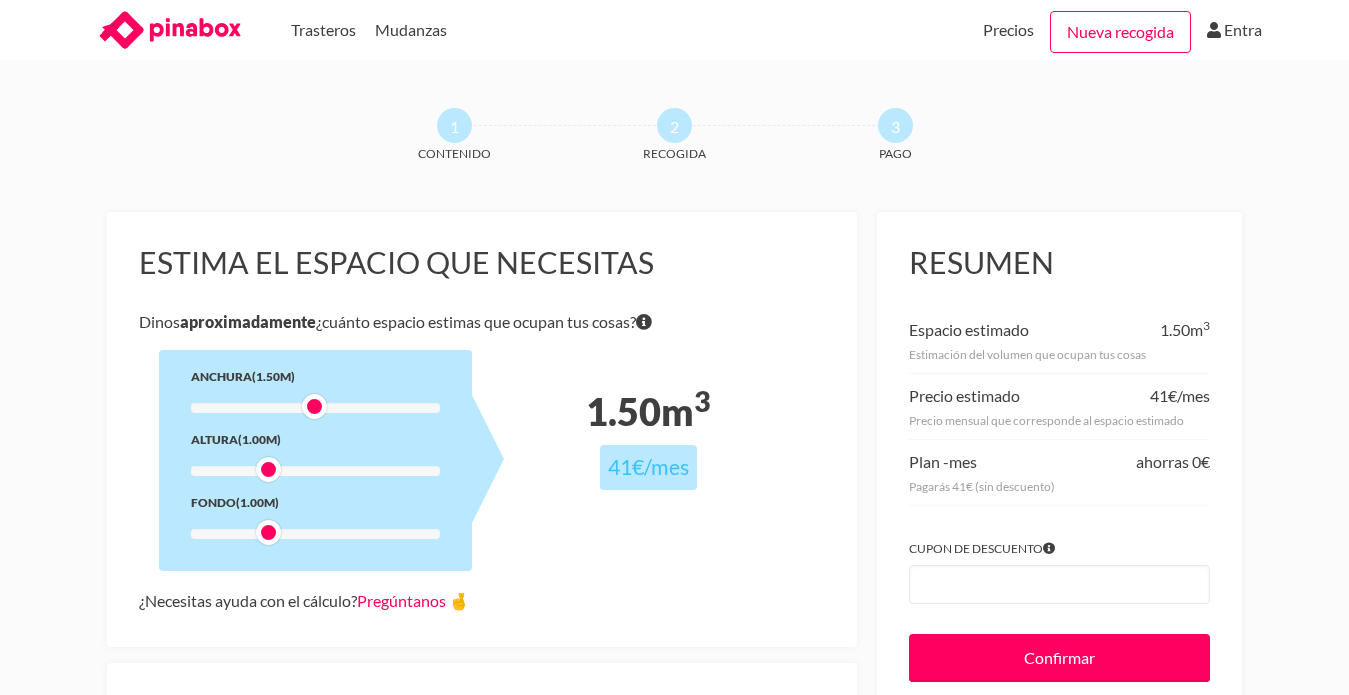 drag, startPoint x: 251, startPoint y: 475, endPoint x: 276, endPoint y: 476, distance: 25.019993 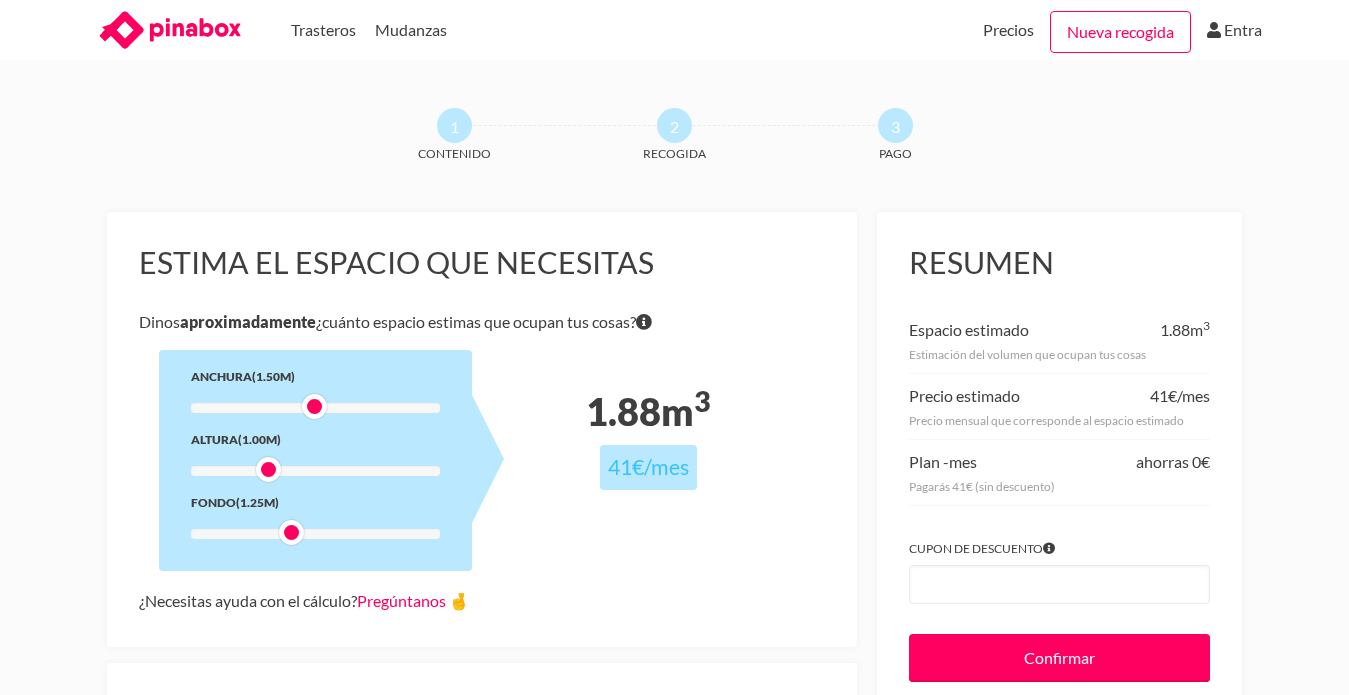 drag, startPoint x: 270, startPoint y: 536, endPoint x: 285, endPoint y: 534, distance: 15.132746 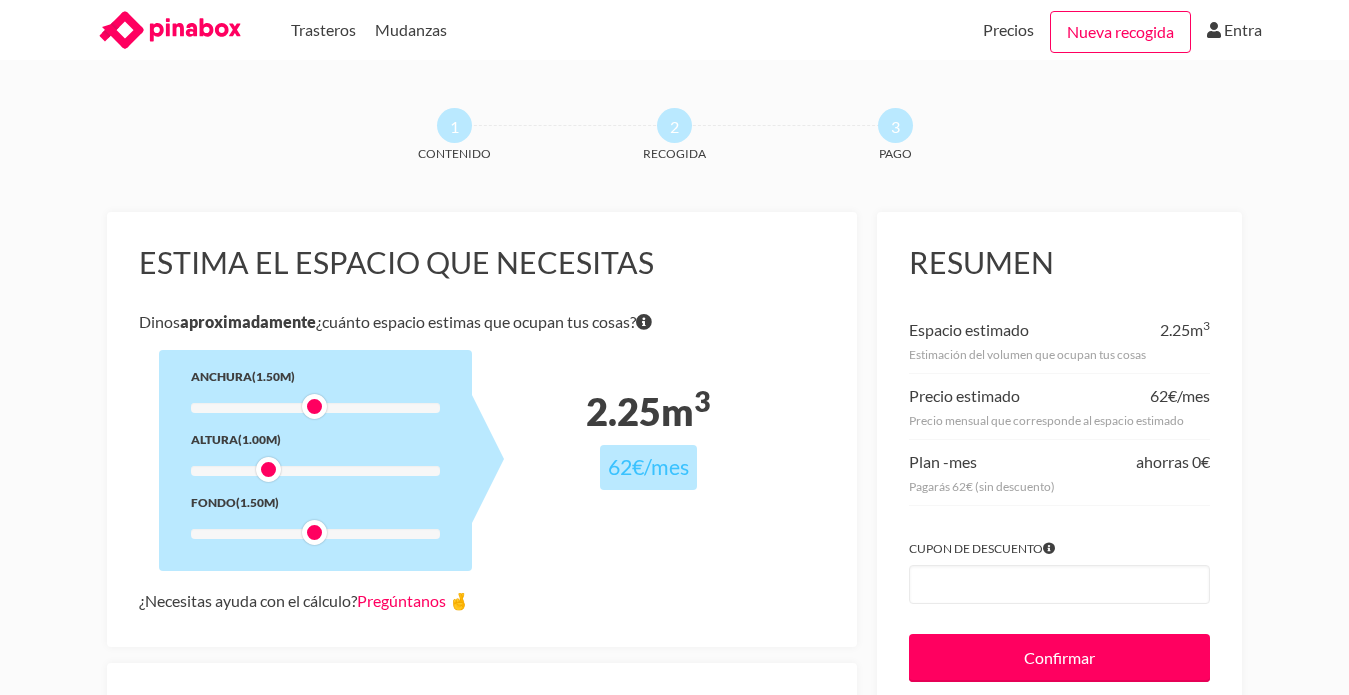 click at bounding box center [314, 532] 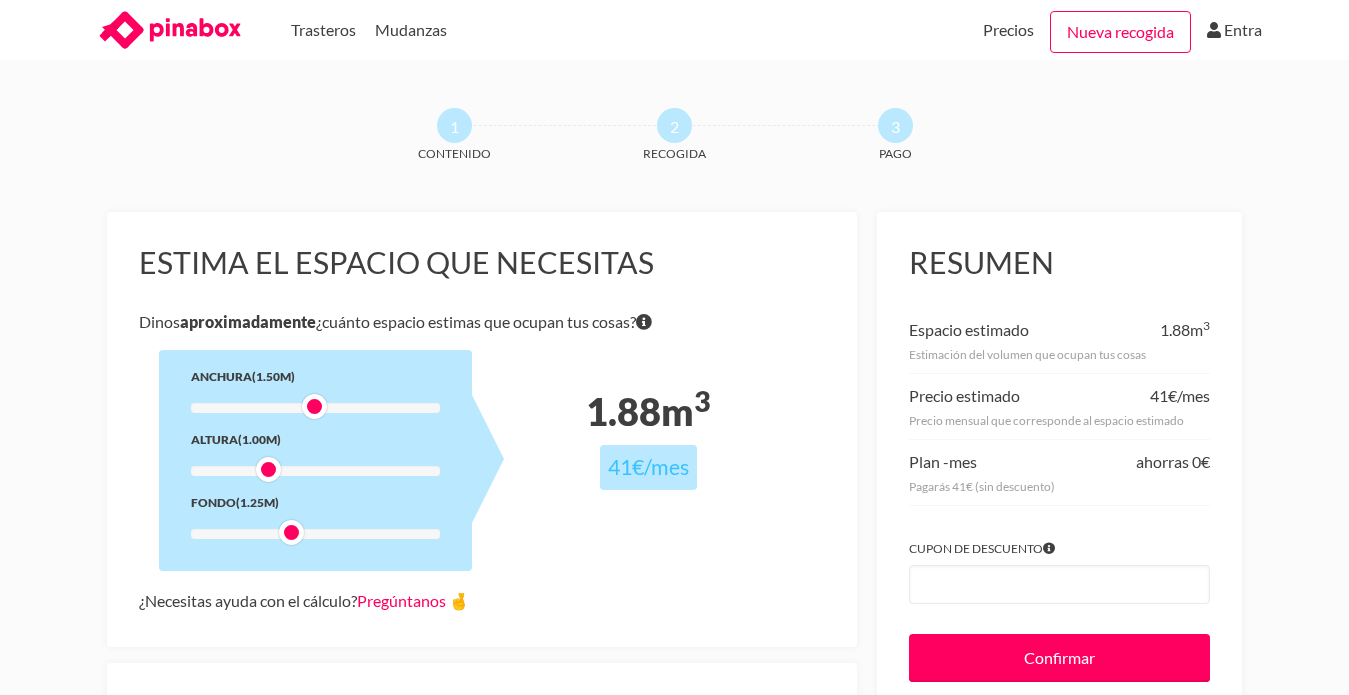 click at bounding box center [291, 532] 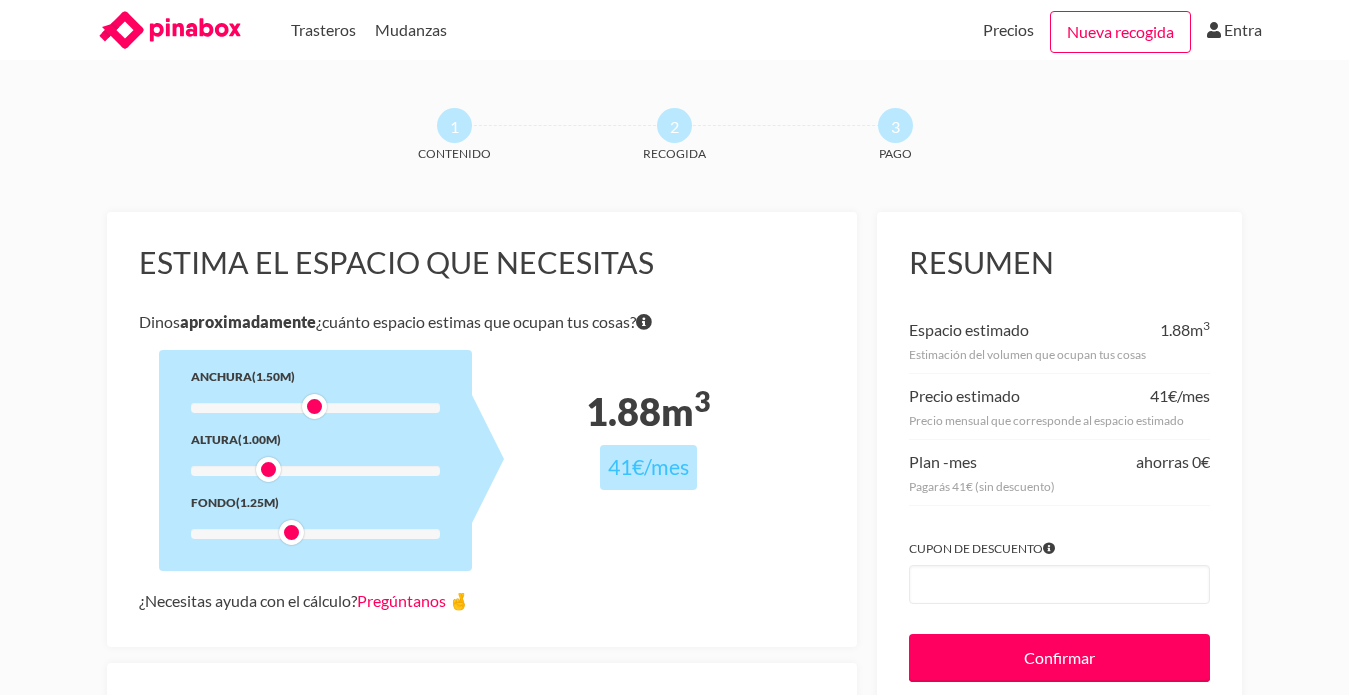 click at bounding box center [314, 406] 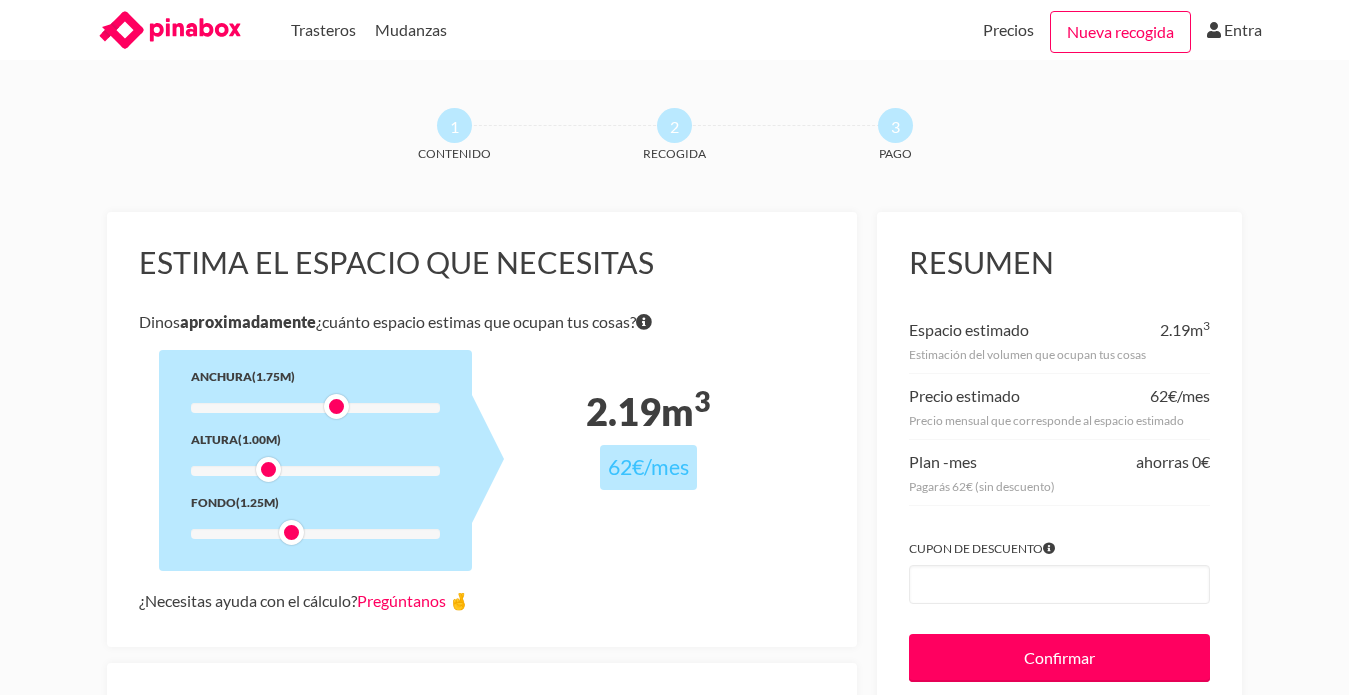 click at bounding box center [315, 408] 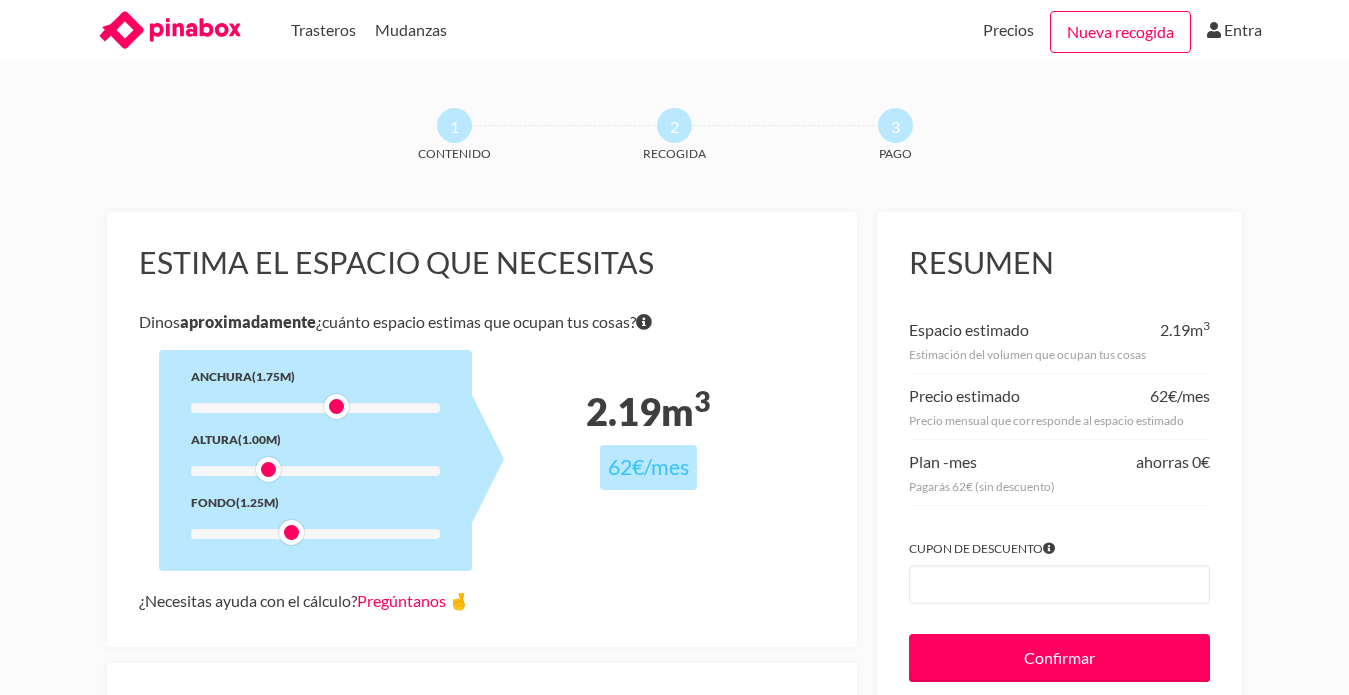 click at bounding box center (315, 408) 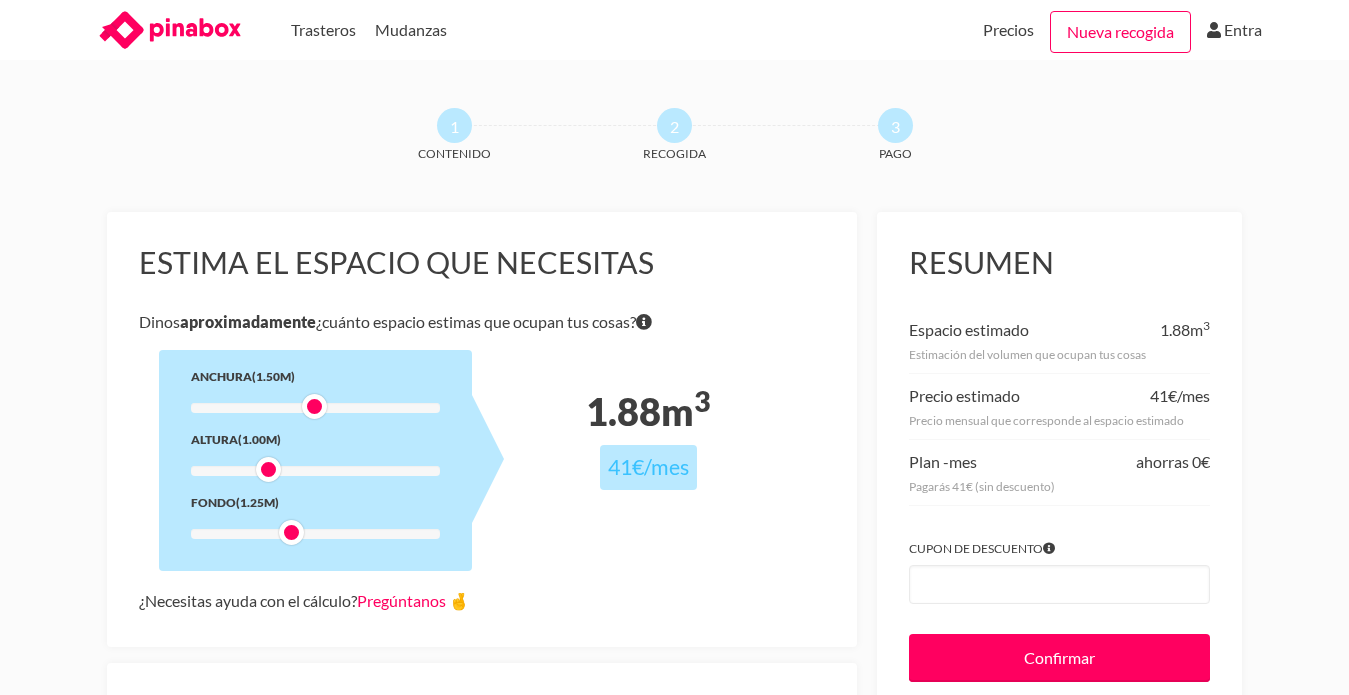 click at bounding box center [315, 408] 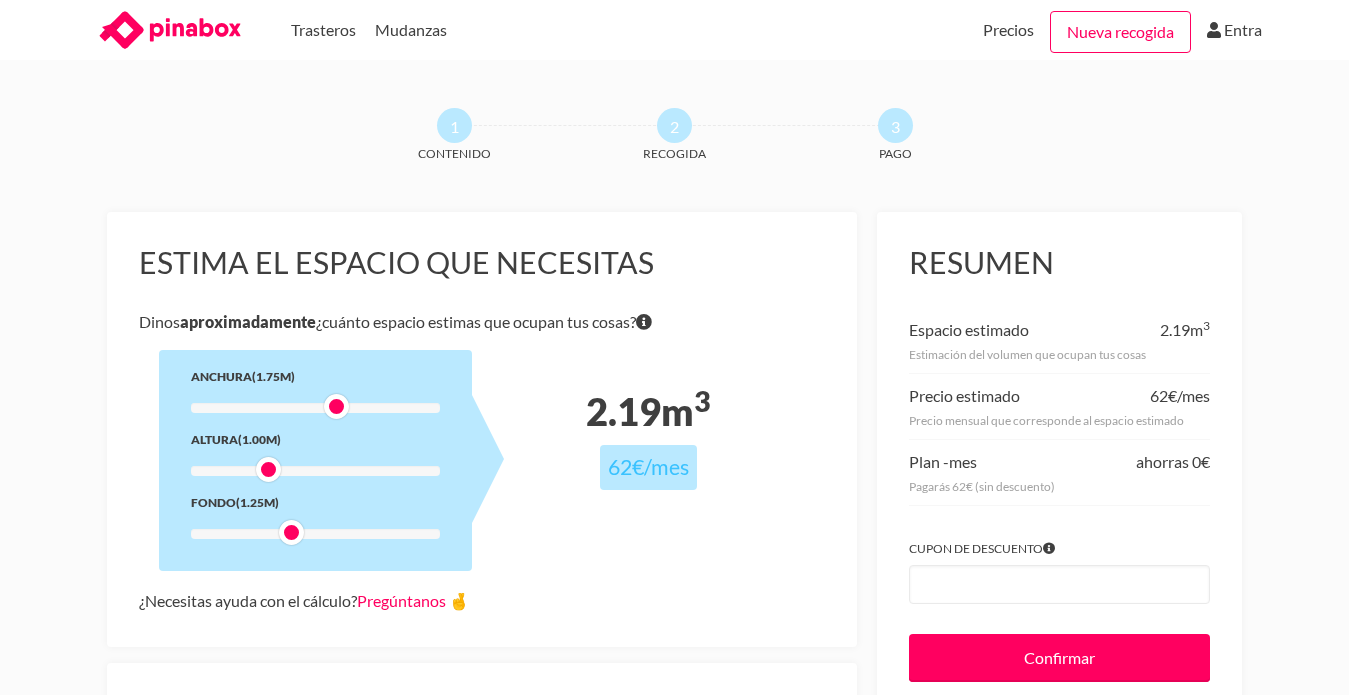 click at bounding box center (315, 408) 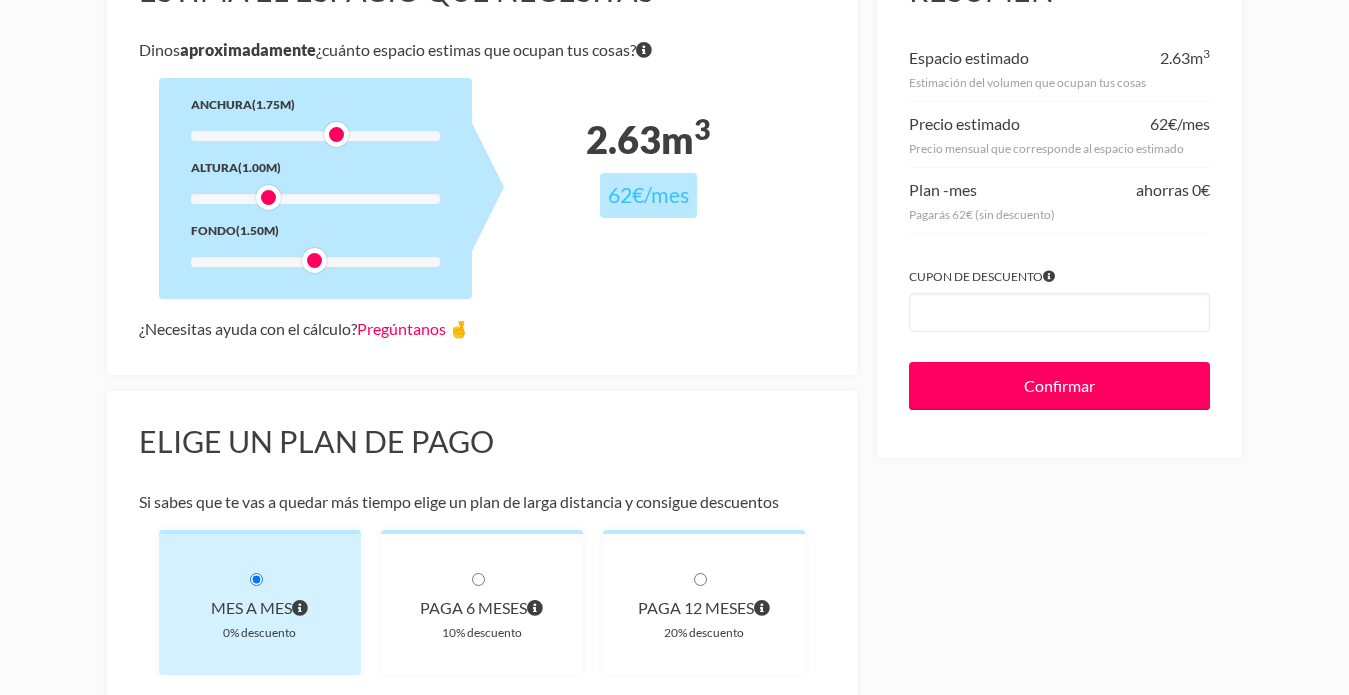 scroll, scrollTop: 300, scrollLeft: 0, axis: vertical 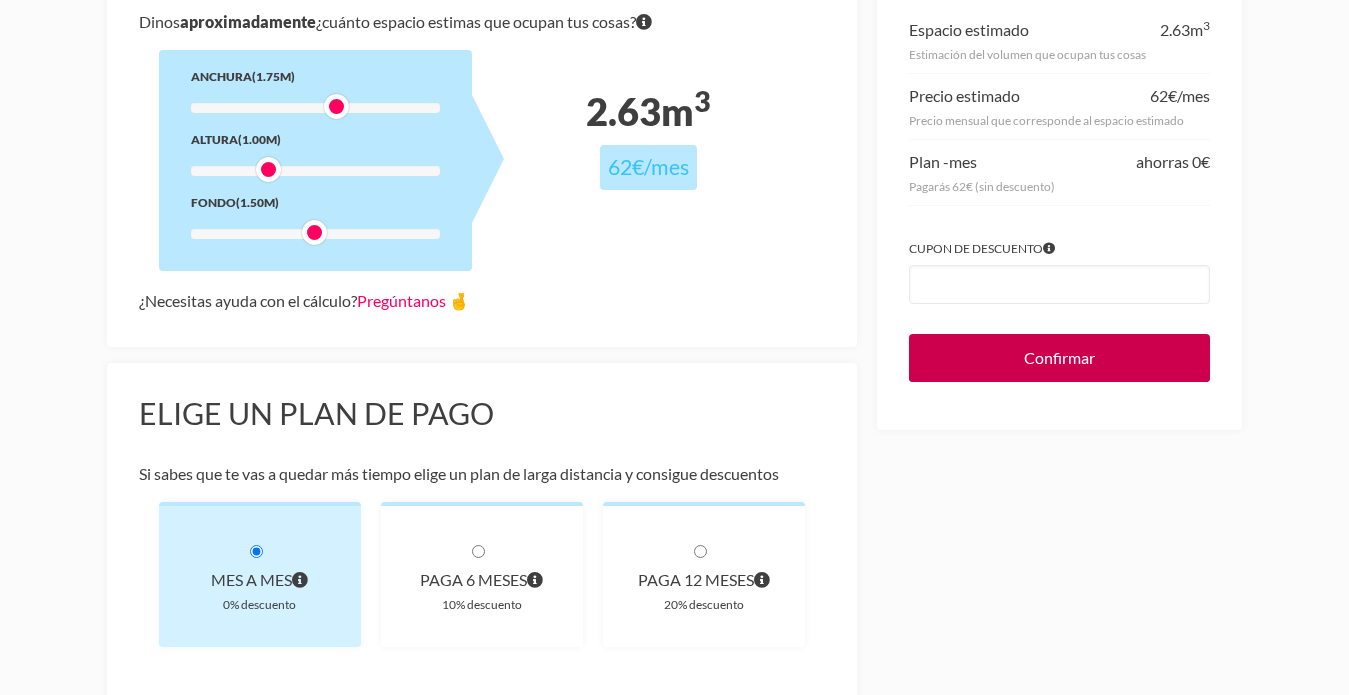click on "Confirmar" at bounding box center [1059, 358] 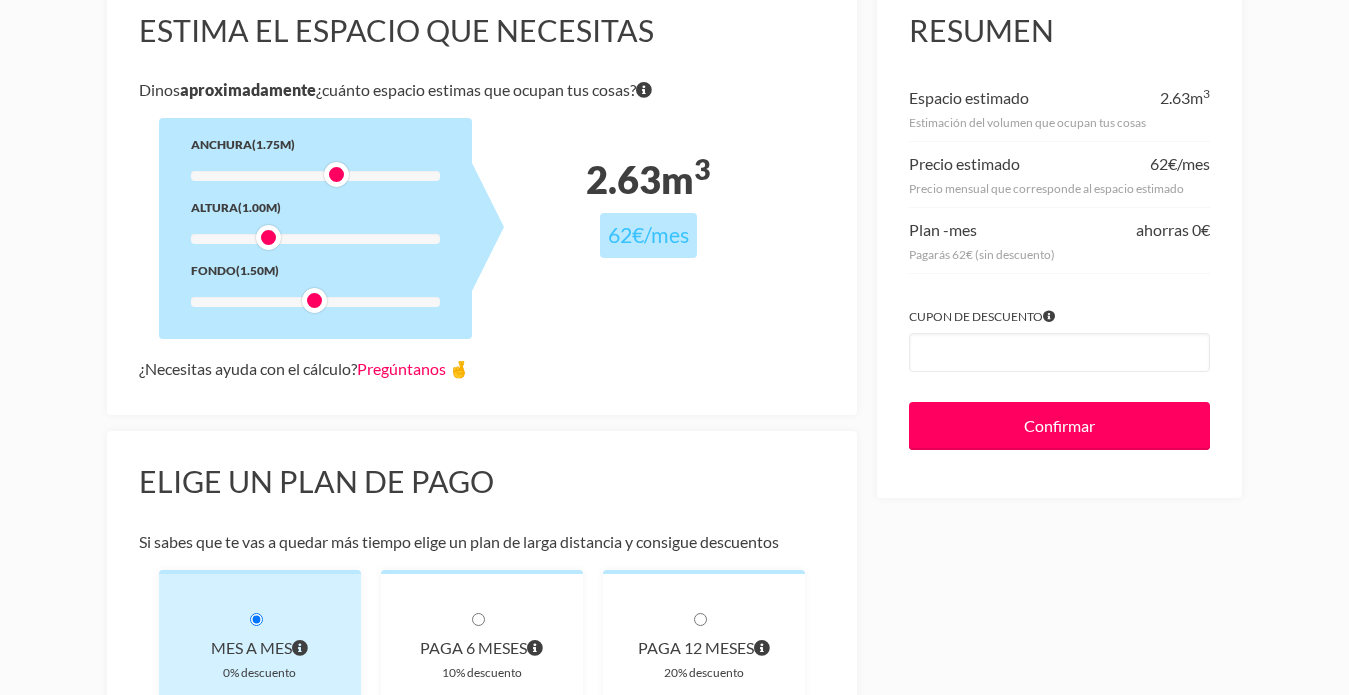 scroll, scrollTop: 0, scrollLeft: 0, axis: both 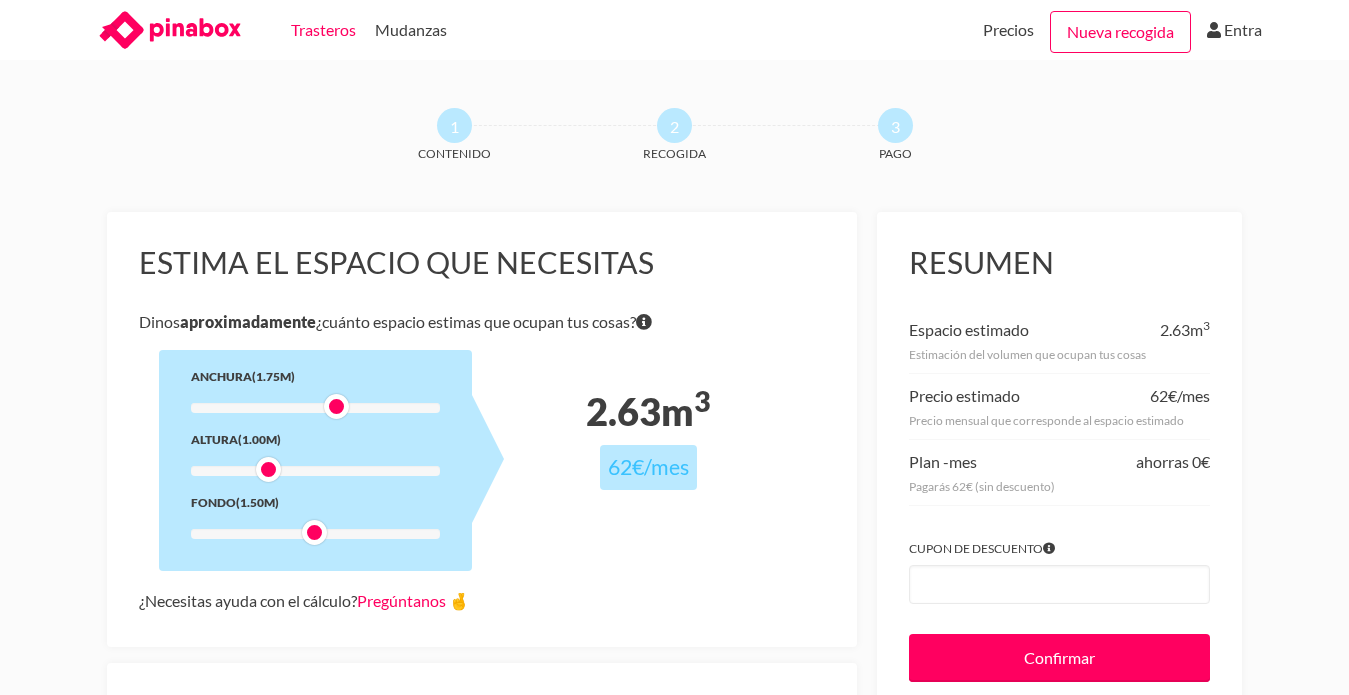 click on "Trasteros" at bounding box center (323, 30) 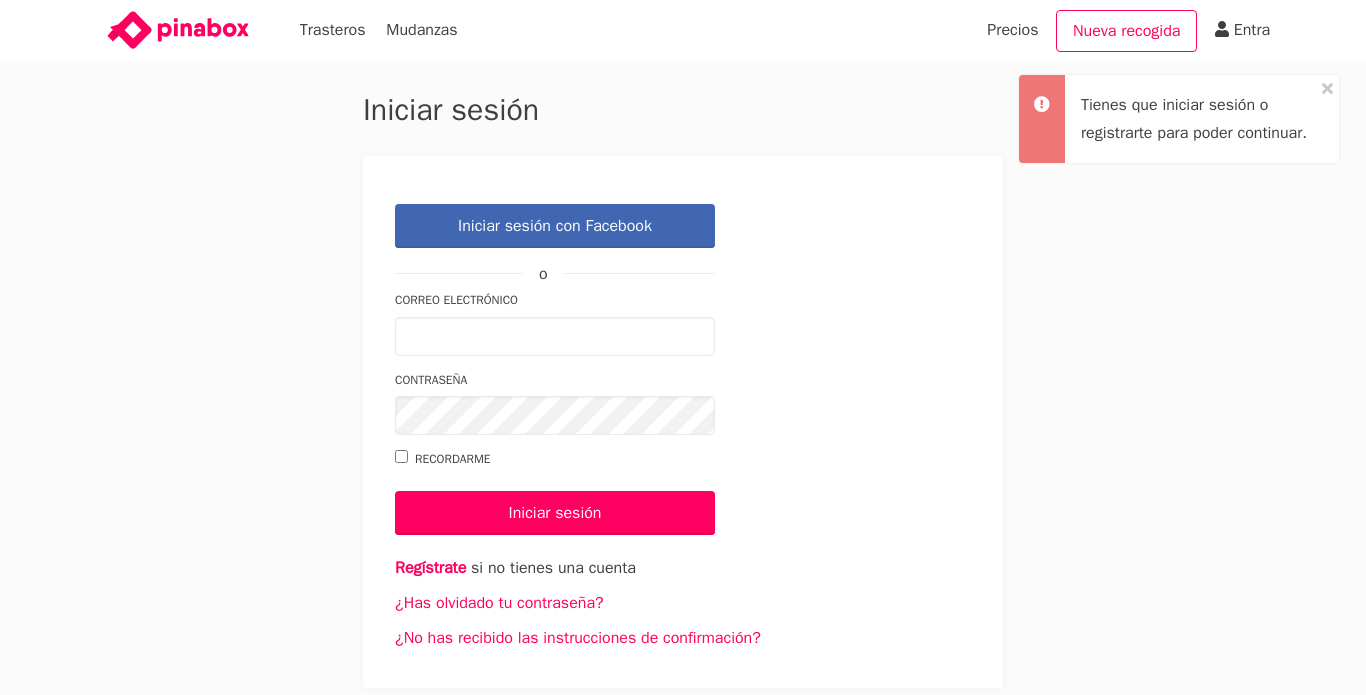 scroll, scrollTop: 0, scrollLeft: 0, axis: both 